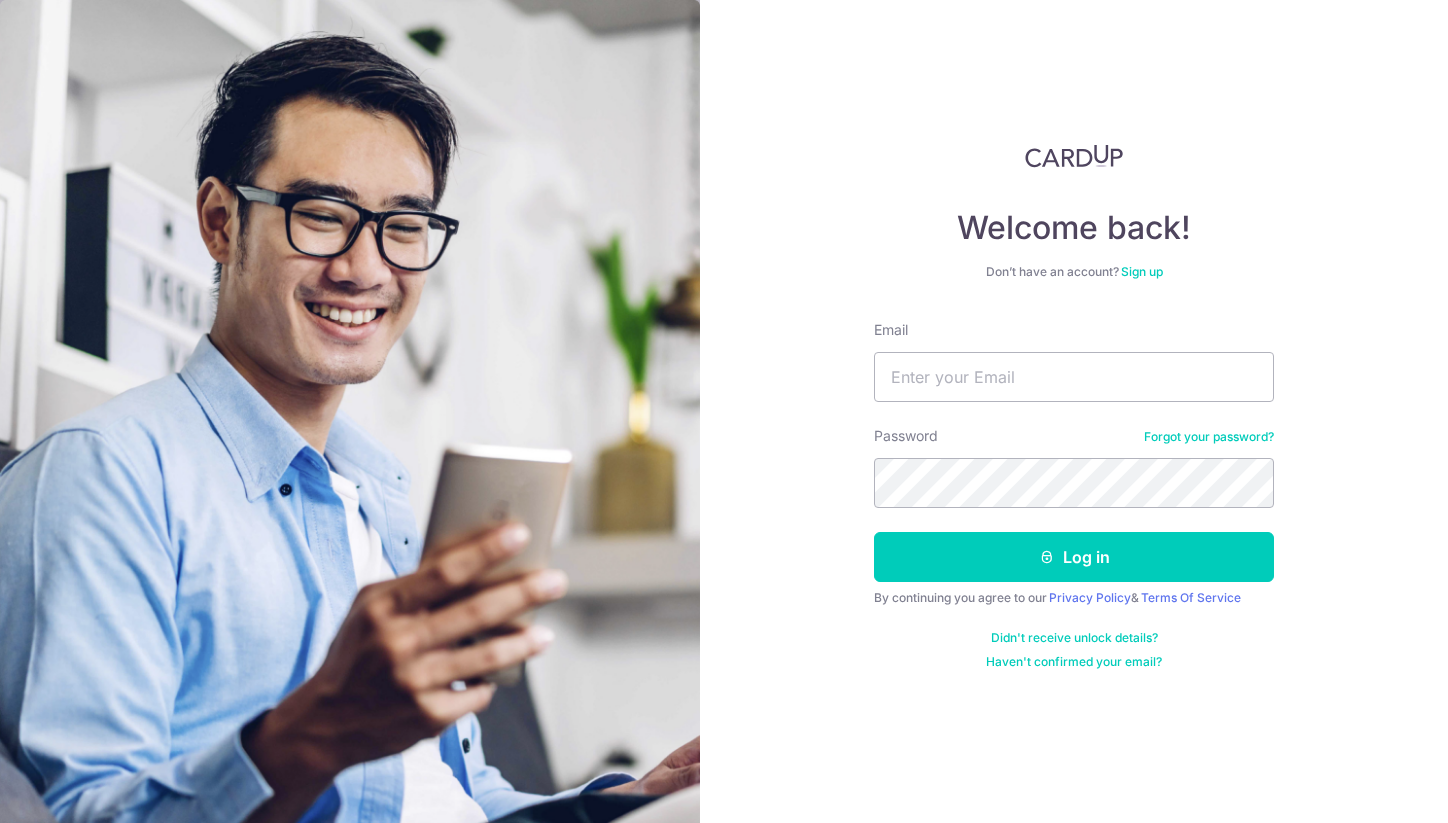 scroll, scrollTop: 0, scrollLeft: 0, axis: both 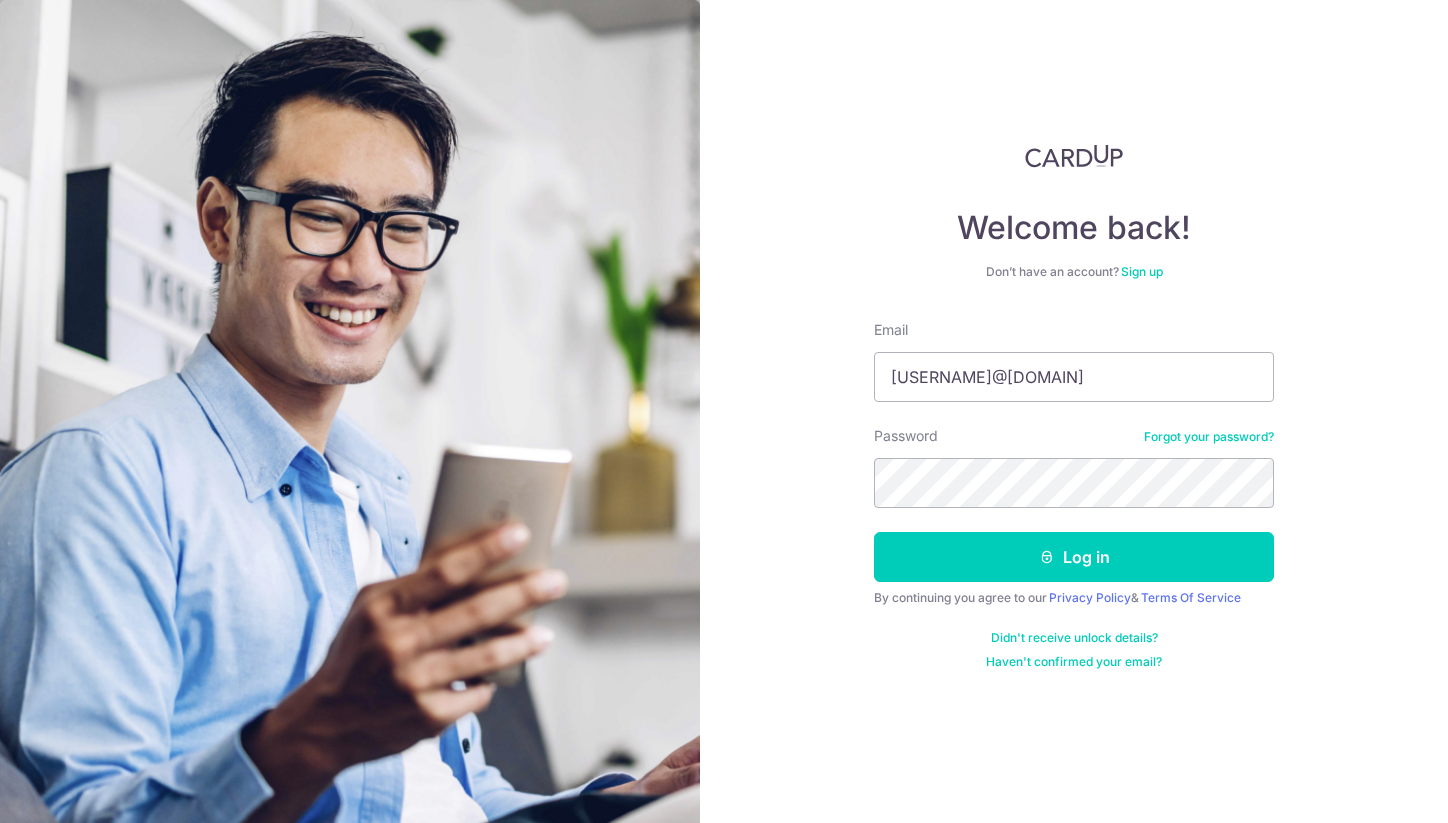 type on "[USERNAME]@[DOMAIN]" 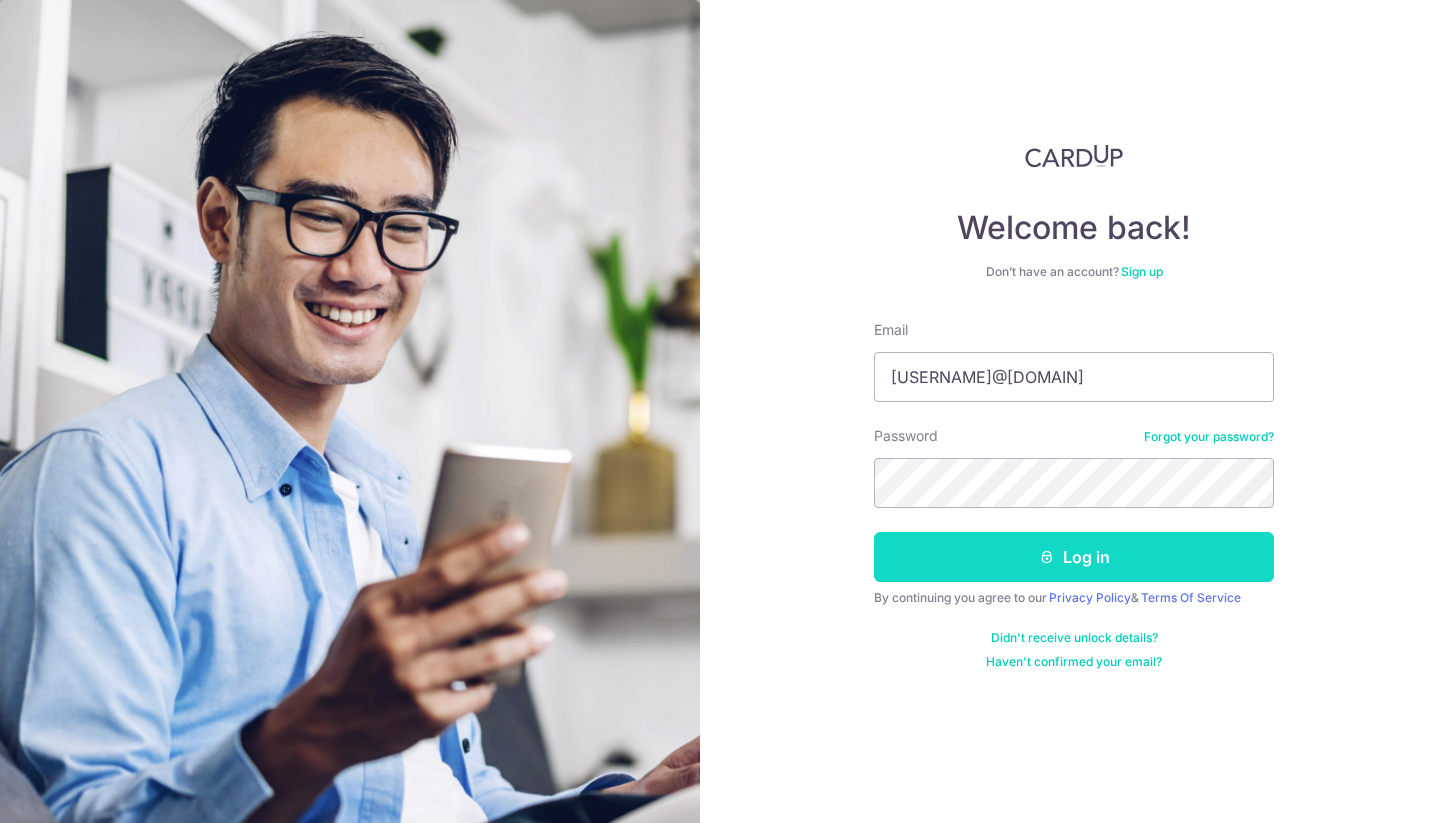 click on "Log in" at bounding box center [1074, 557] 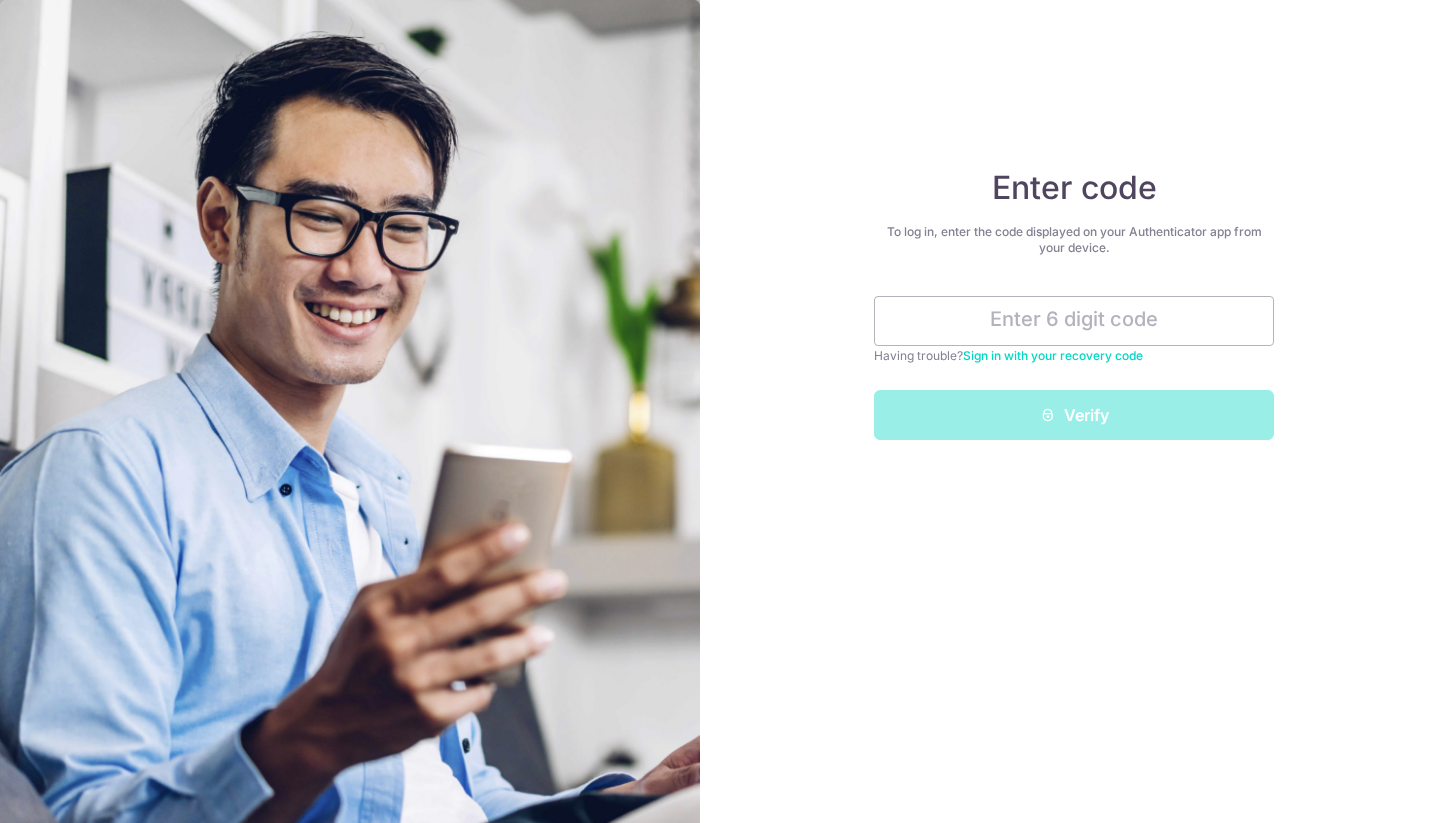 scroll, scrollTop: 0, scrollLeft: 0, axis: both 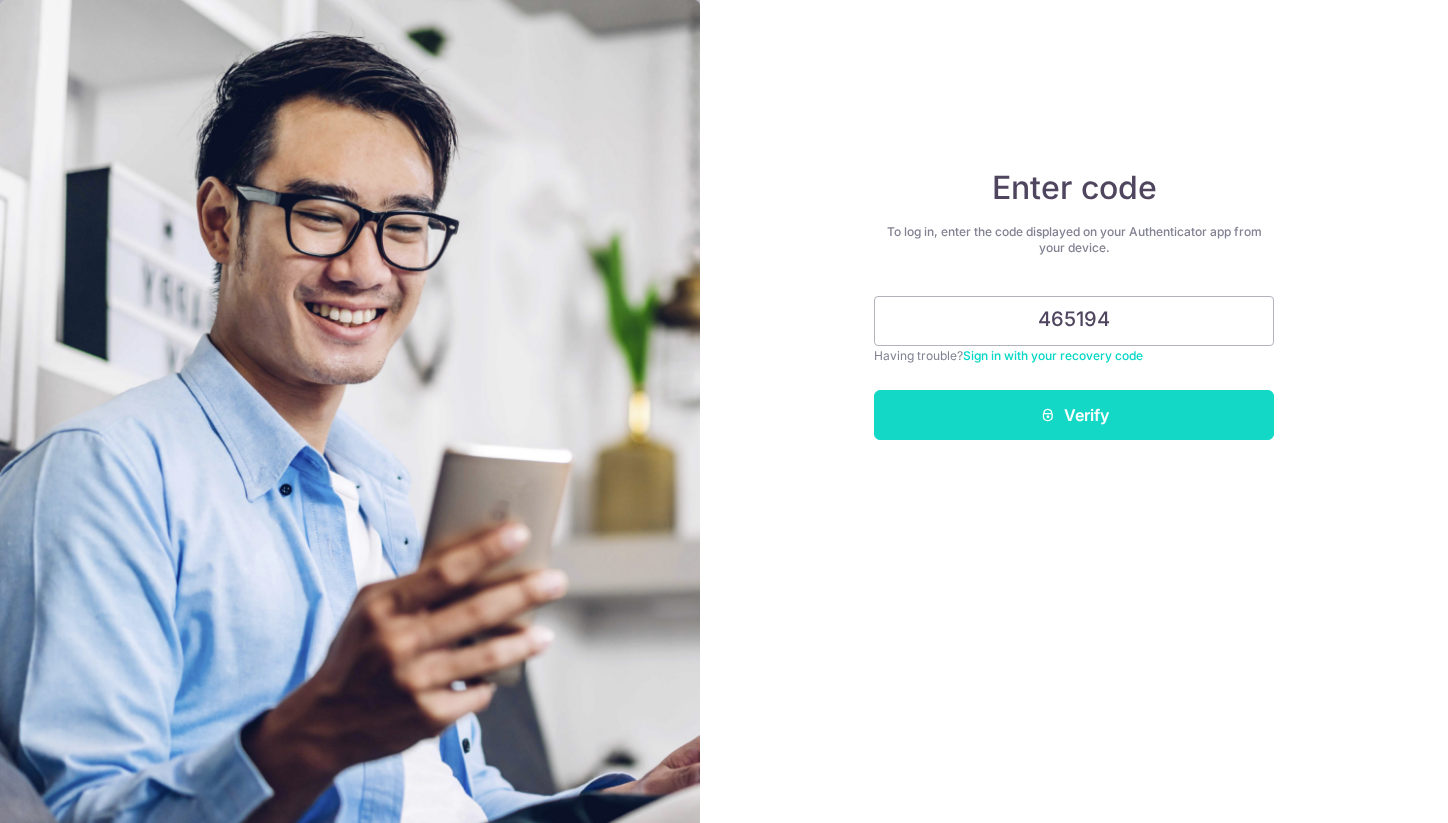 type on "465194" 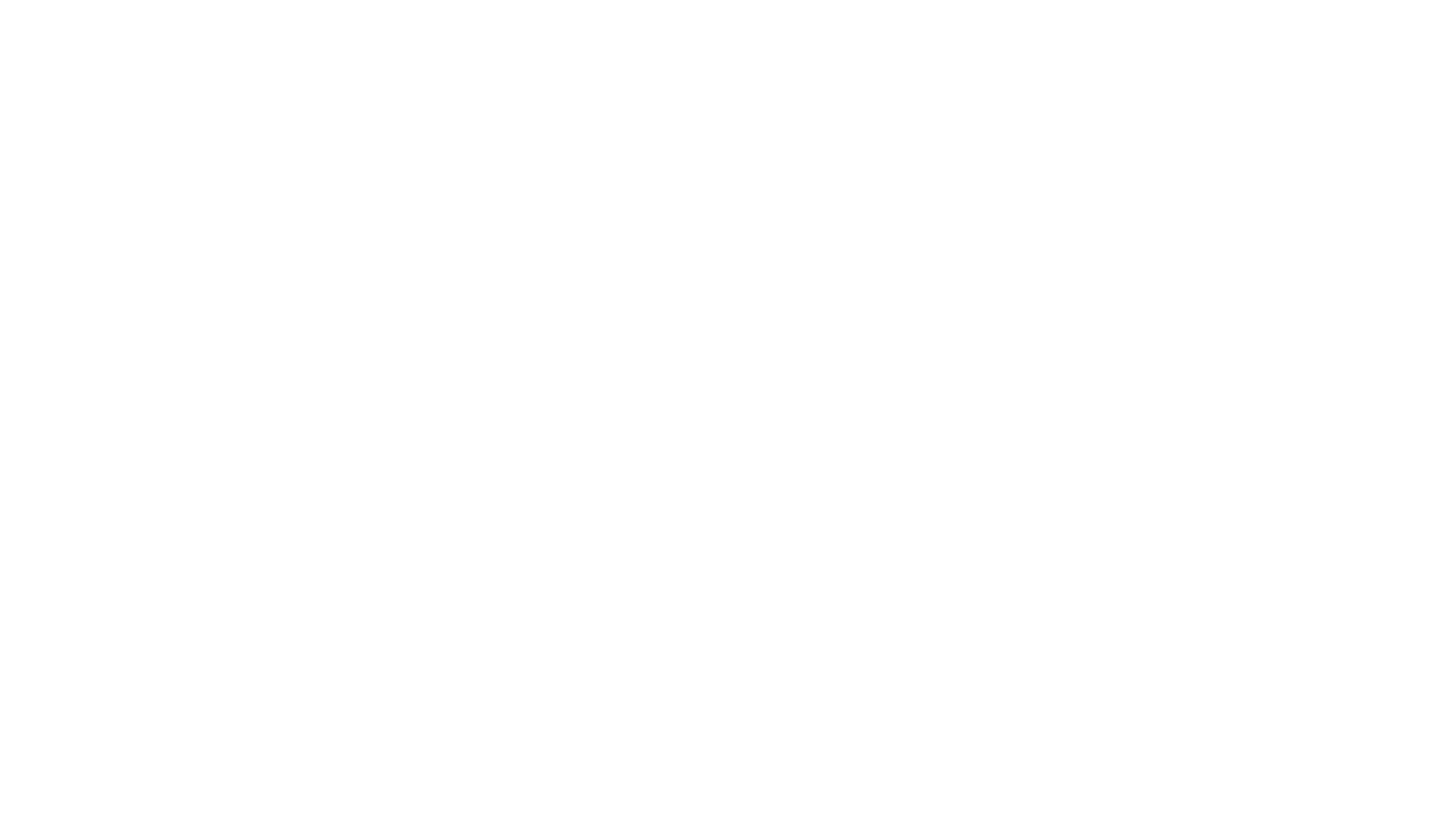 scroll, scrollTop: 0, scrollLeft: 0, axis: both 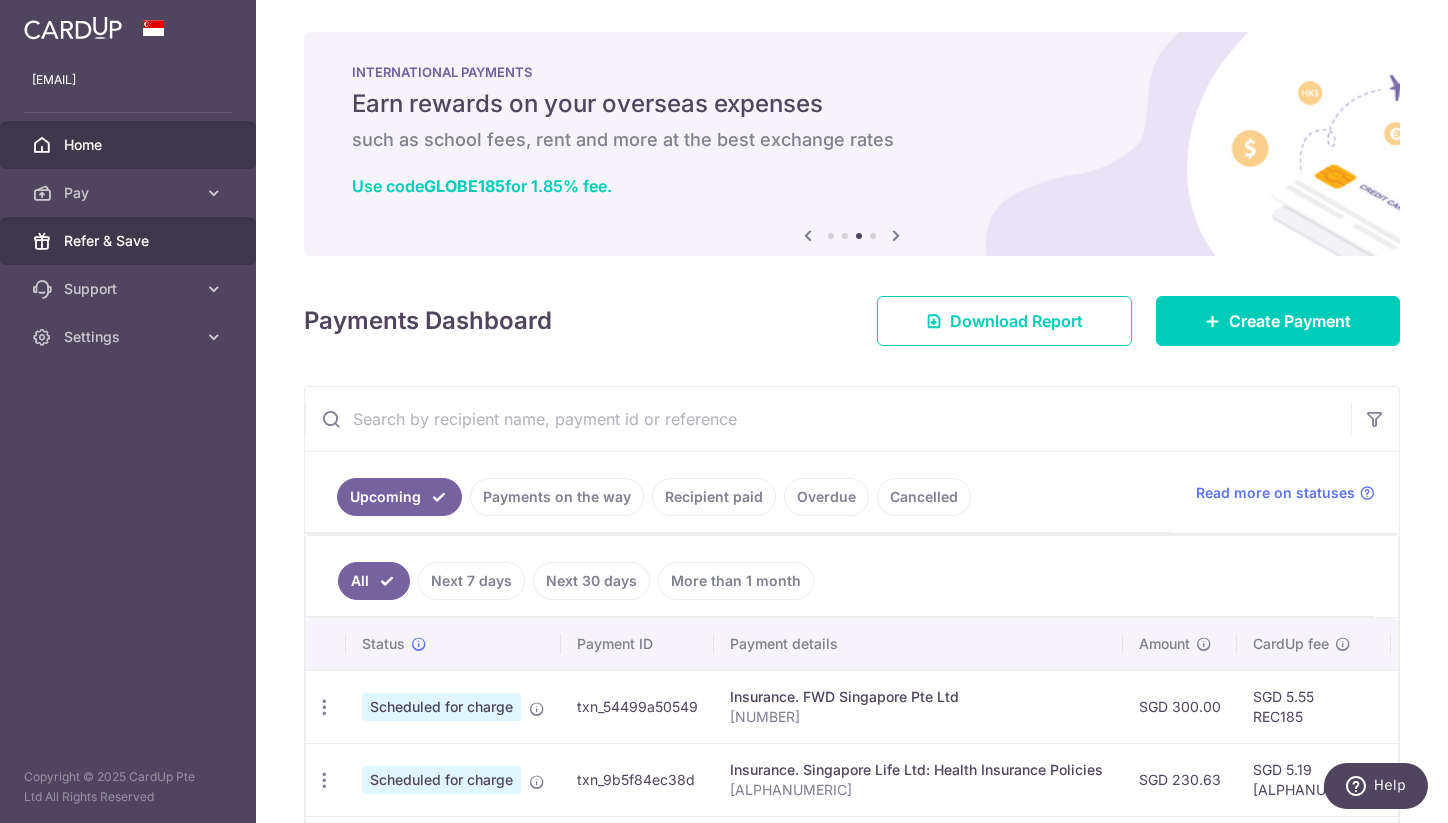 click on "Refer & Save" at bounding box center (130, 241) 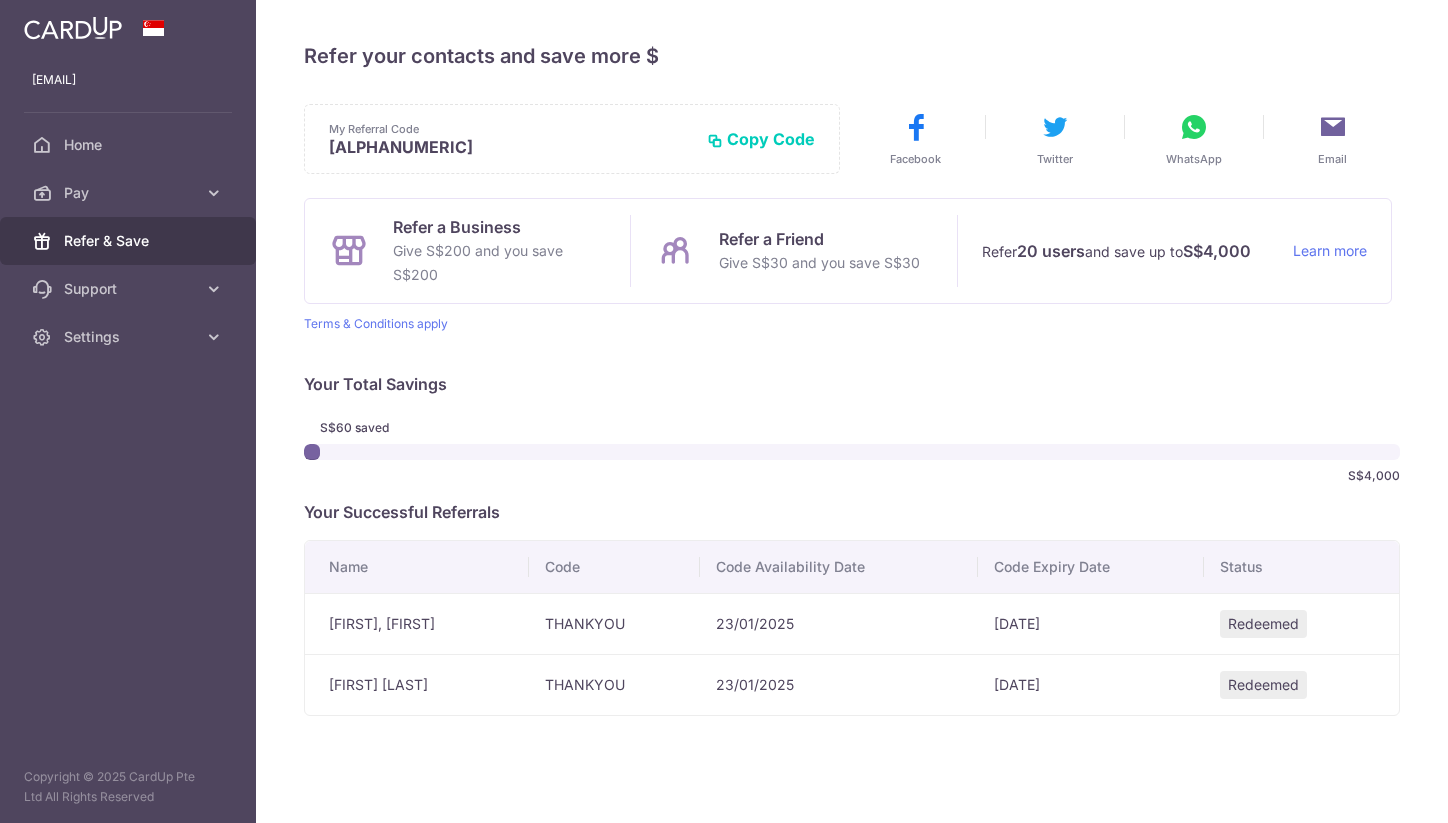 scroll, scrollTop: 0, scrollLeft: 0, axis: both 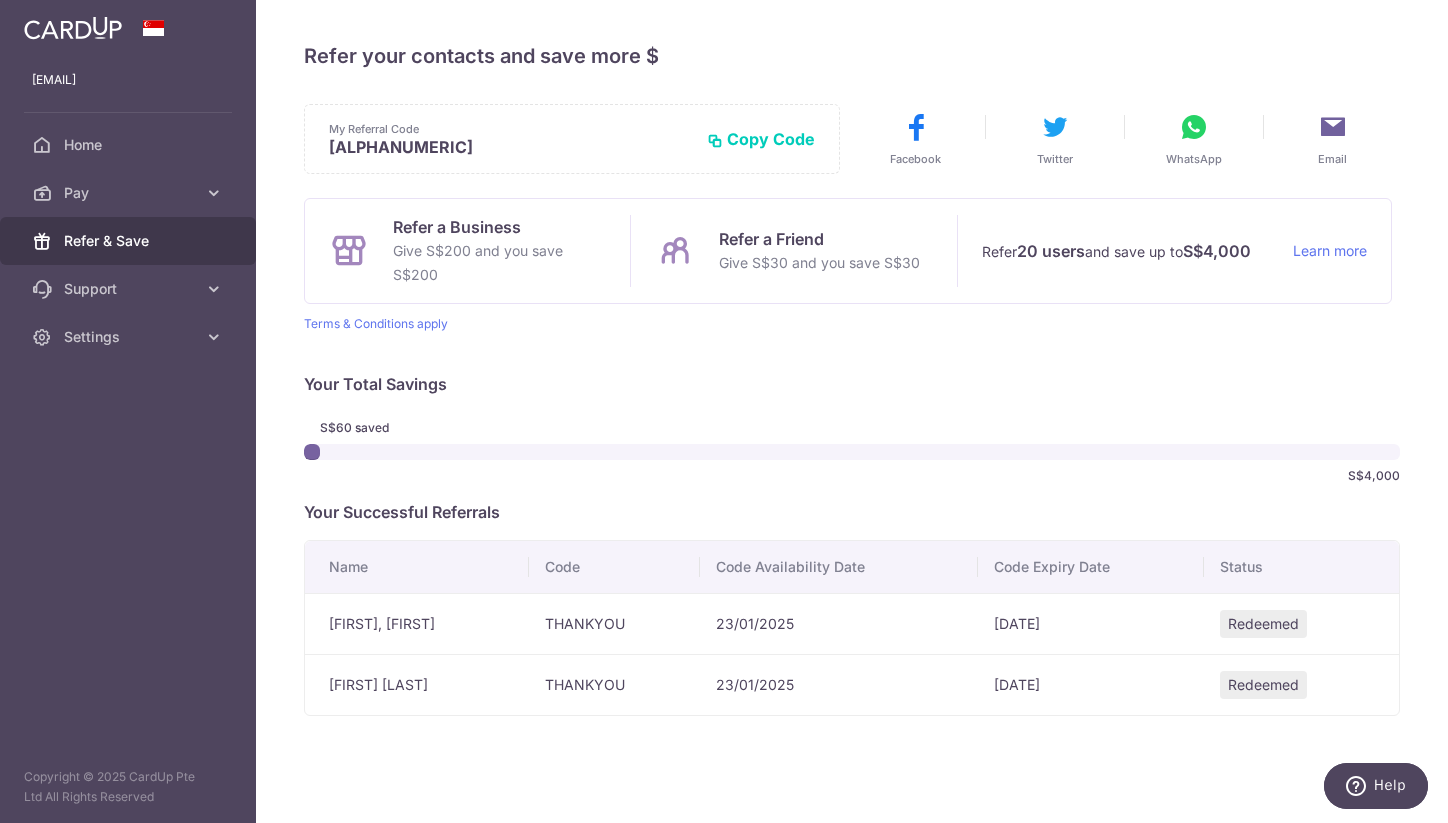 click on "Copy Code" at bounding box center (761, 139) 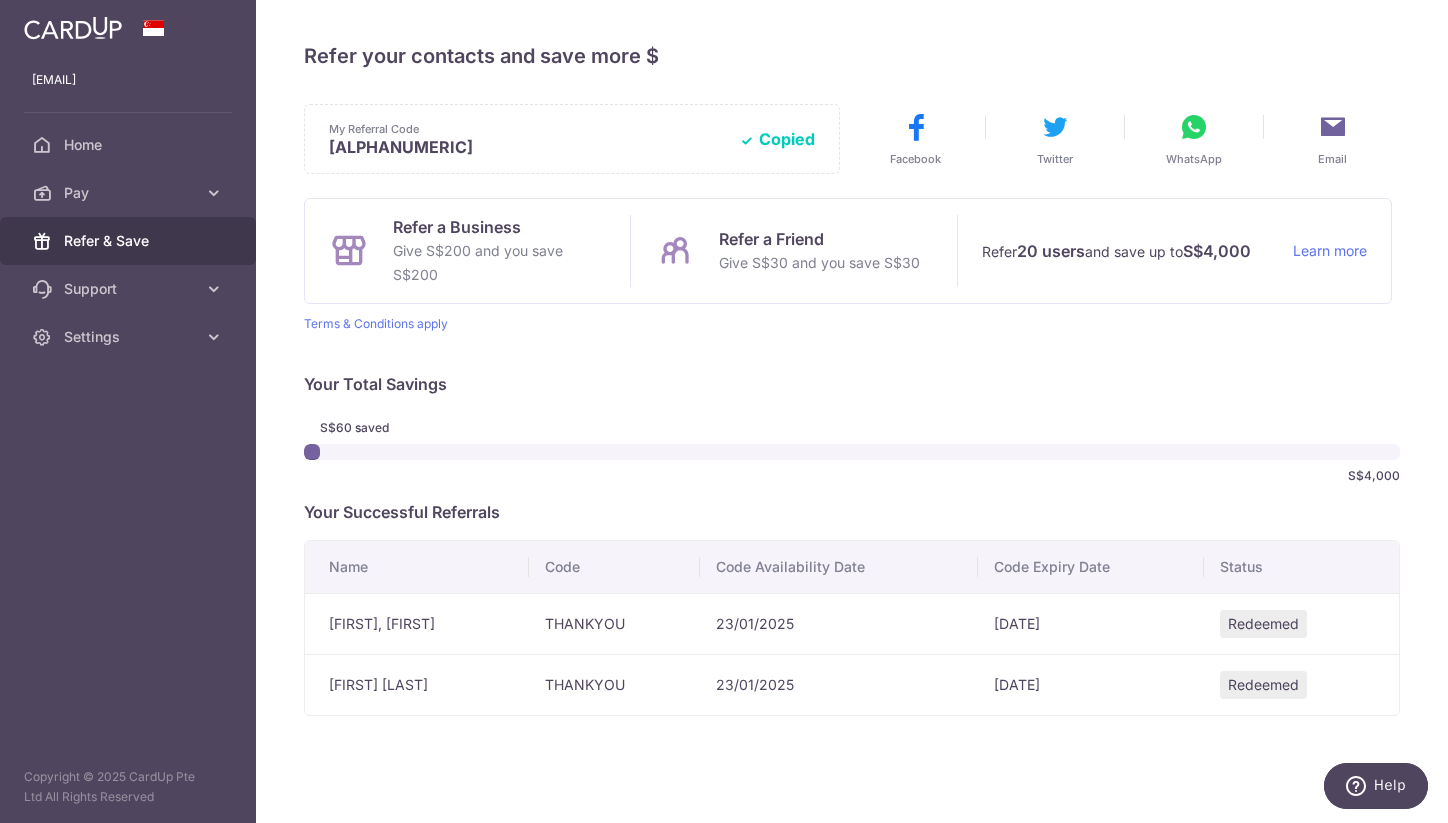 click on "Refer a Friend" at bounding box center [819, 239] 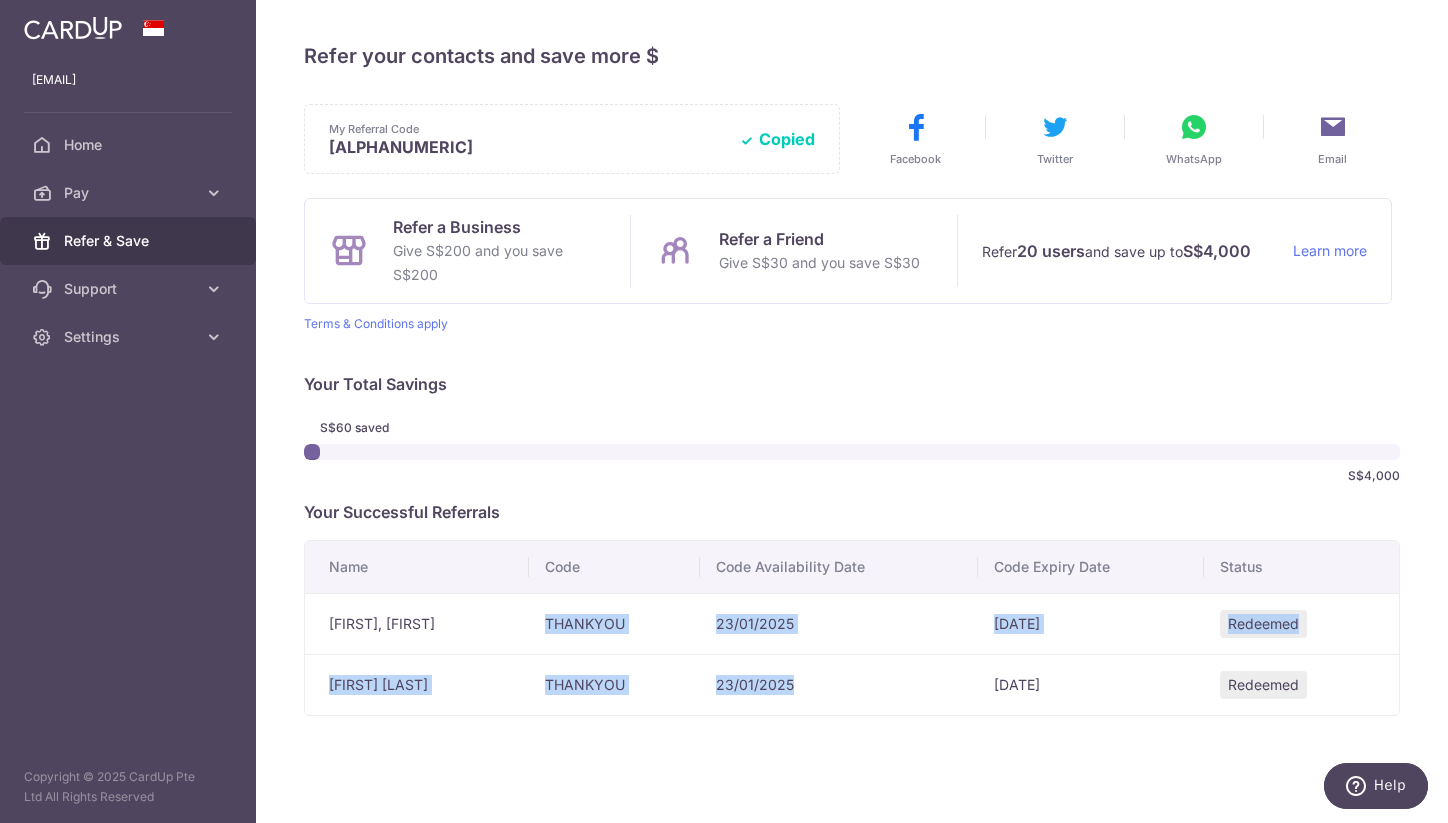 drag, startPoint x: 560, startPoint y: 629, endPoint x: 824, endPoint y: 703, distance: 274.17514 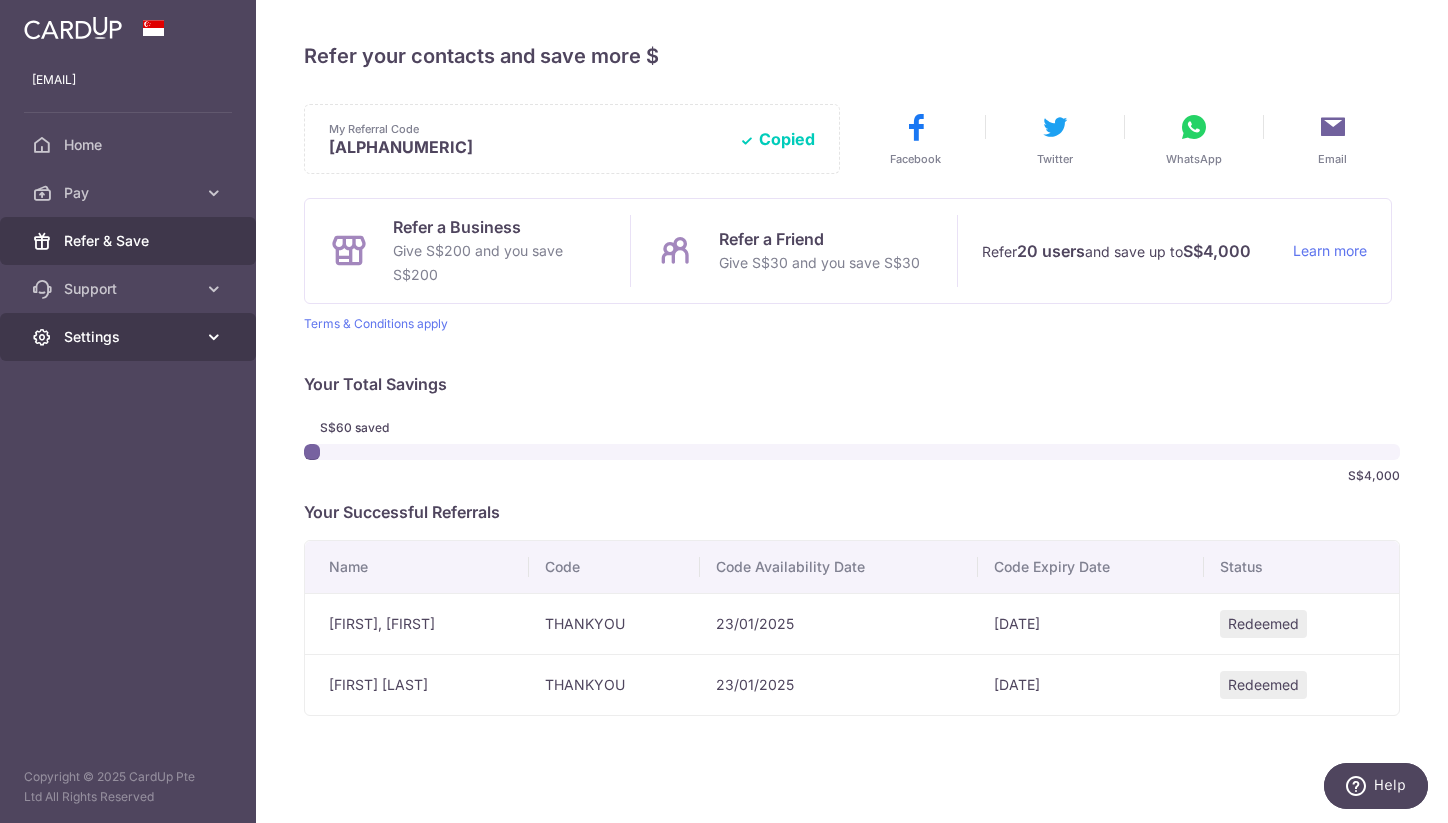 click on "Settings" at bounding box center (130, 337) 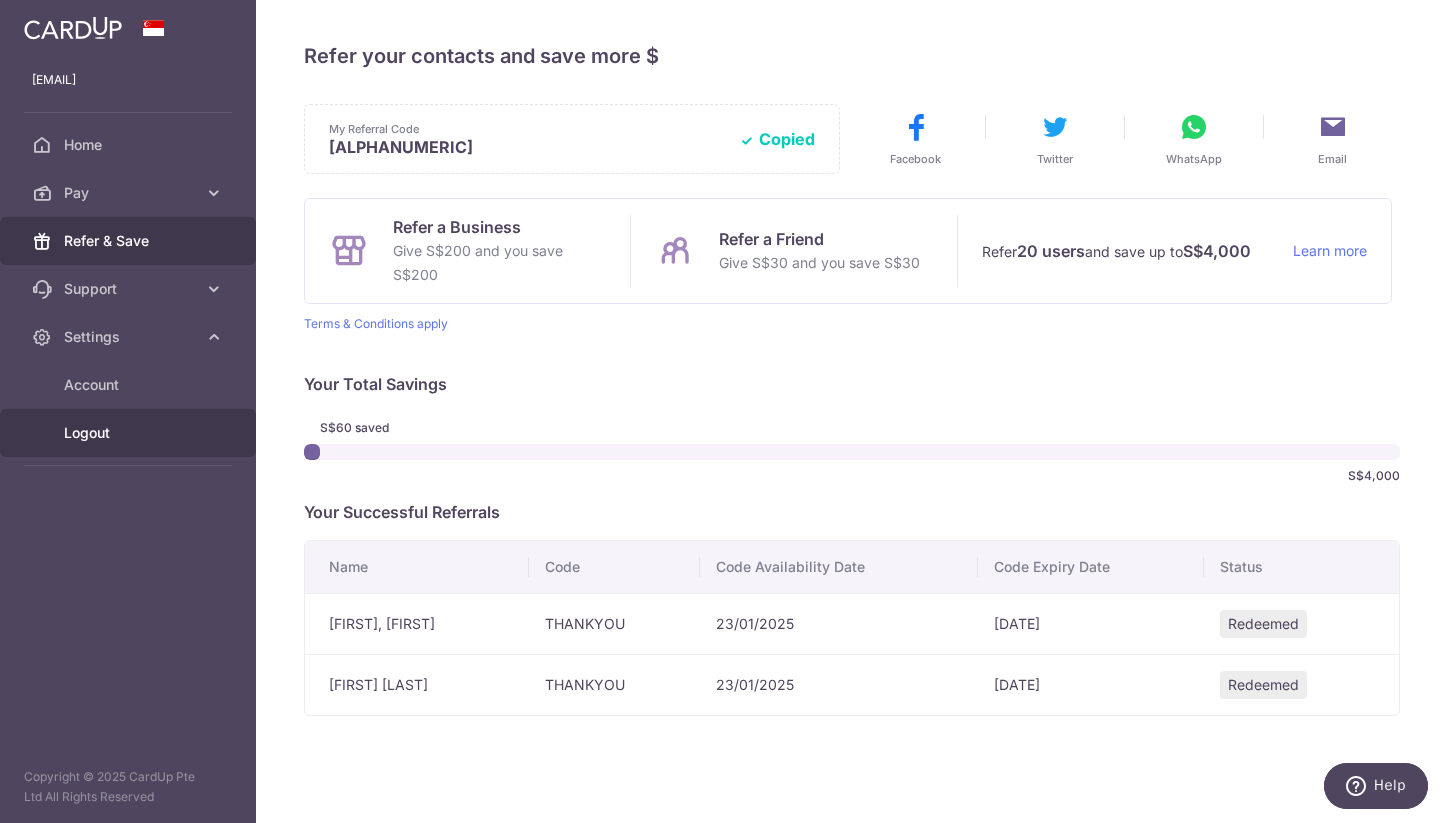 click on "Logout" at bounding box center [130, 433] 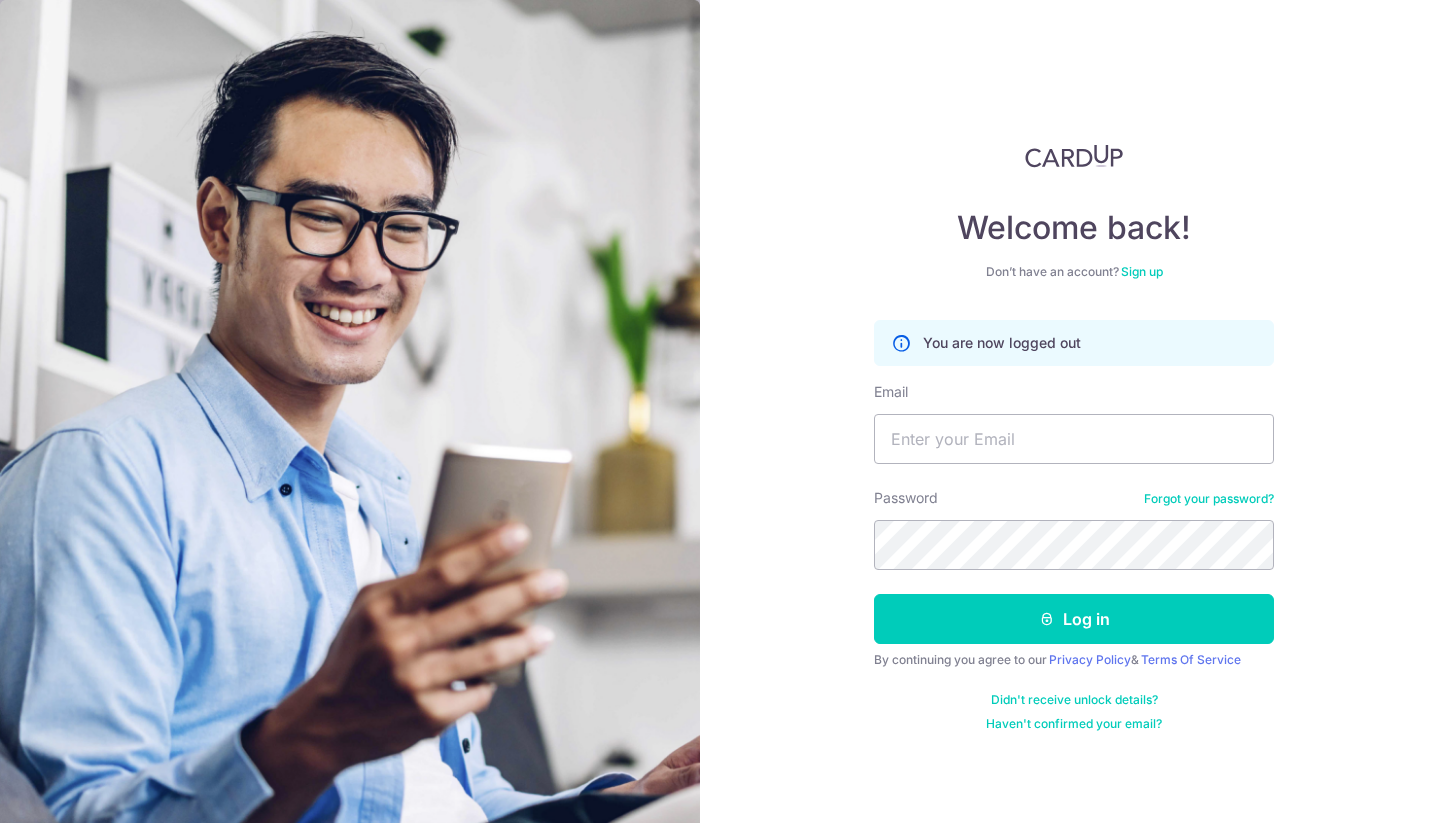 scroll, scrollTop: 0, scrollLeft: 0, axis: both 